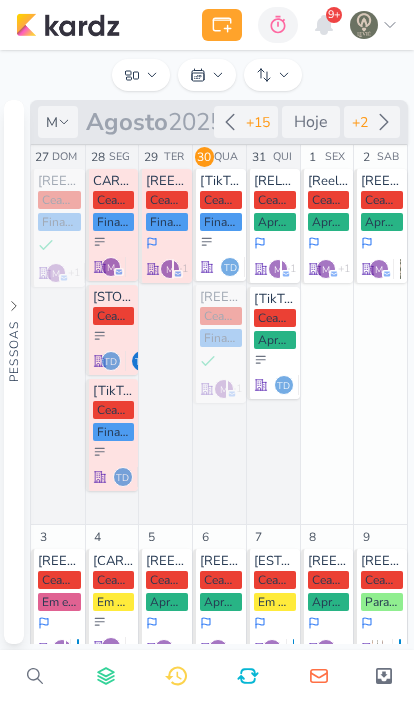scroll, scrollTop: 0, scrollLeft: 0, axis: both 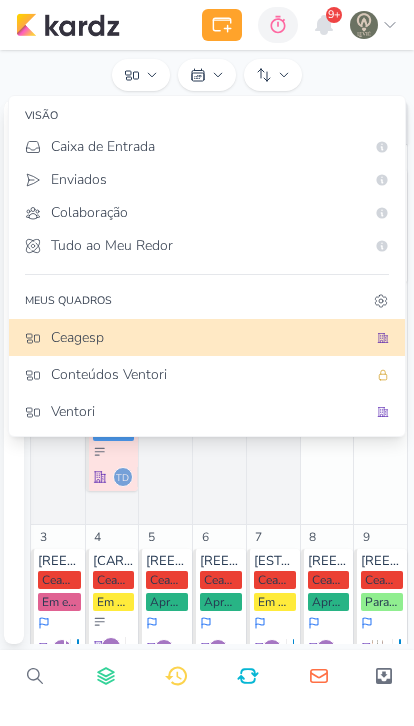 click on "Conteúdos Ventori" at bounding box center [209, 374] 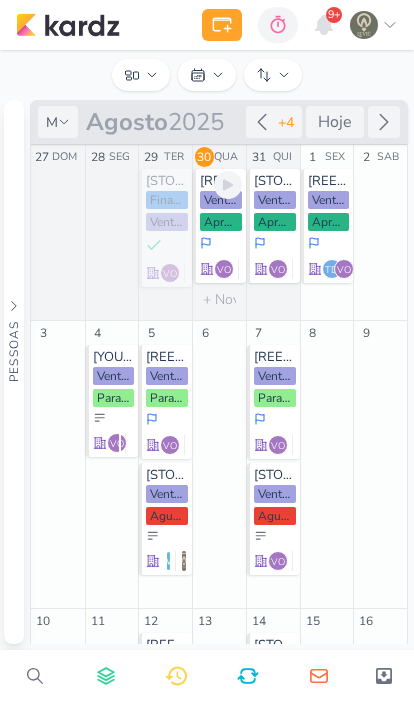 click on "[REELS] 5 sinais de que sua empresa está dependente demais de você
[GEOGRAPHIC_DATA]
Aprovado
VO" at bounding box center [219, 226] 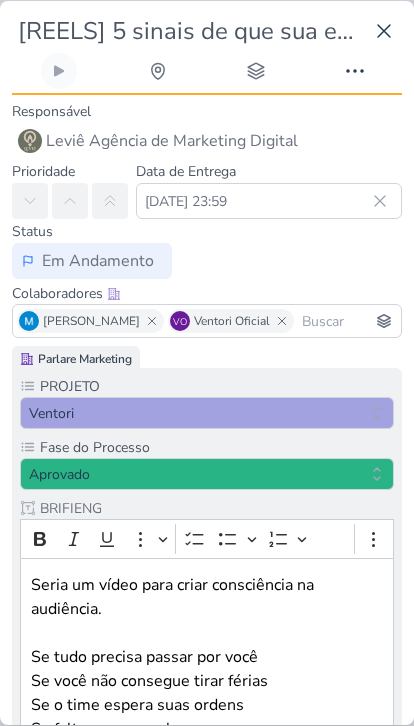 scroll, scrollTop: 433, scrollLeft: 0, axis: vertical 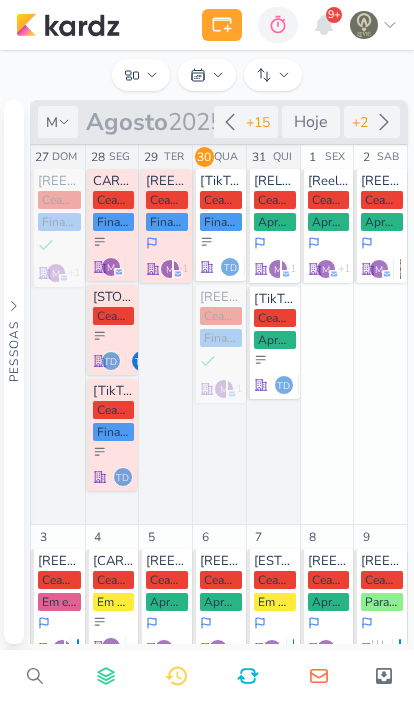 click on "Ceagesp" at bounding box center [141, 75] 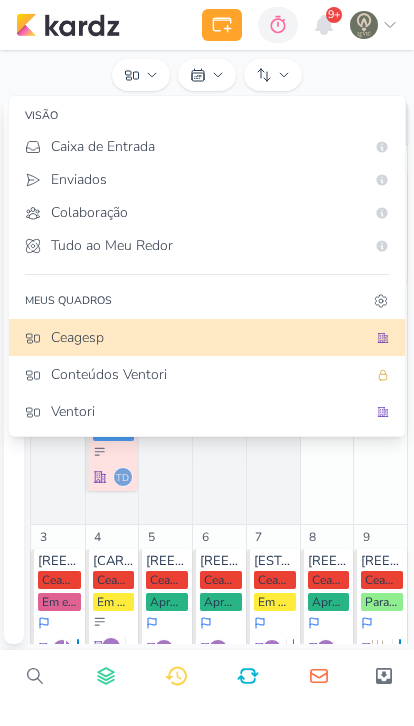 click on "Conteúdos Ventori" at bounding box center (209, 374) 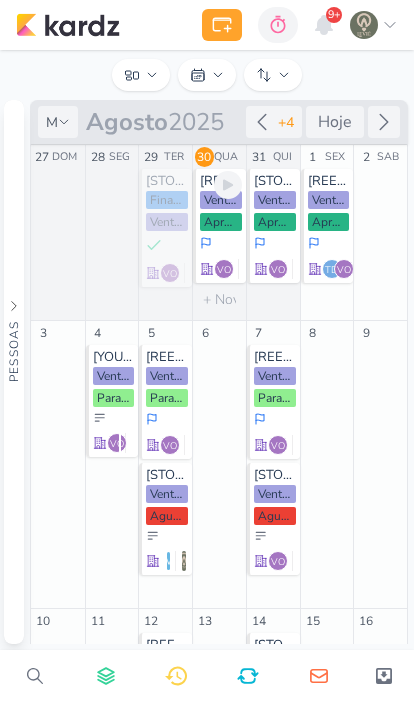 click on "Aprovado" at bounding box center [221, 222] 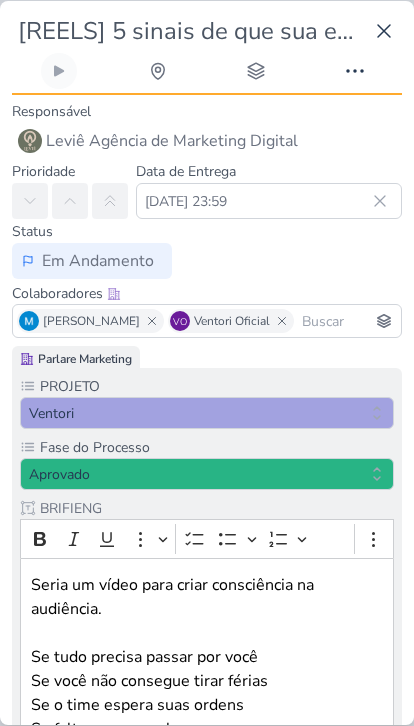 scroll, scrollTop: 433, scrollLeft: 0, axis: vertical 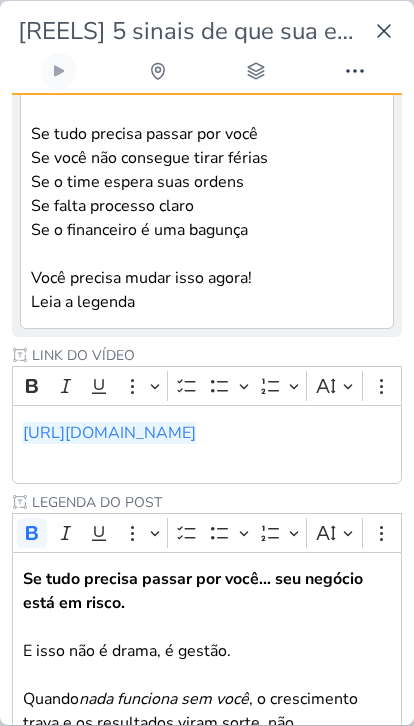 click on "[URL][DOMAIN_NAME]" at bounding box center (109, 433) 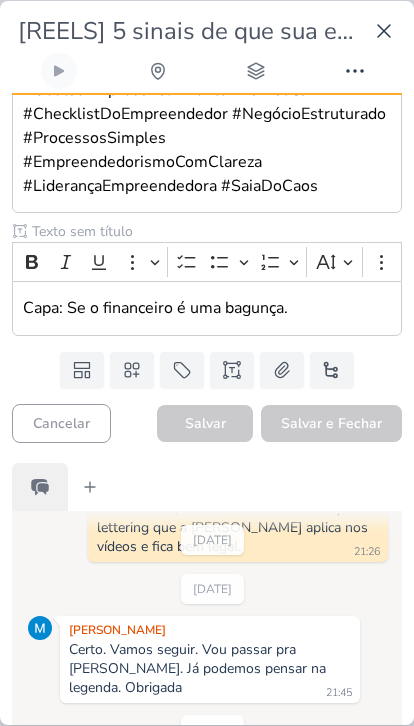 scroll, scrollTop: 2075, scrollLeft: 0, axis: vertical 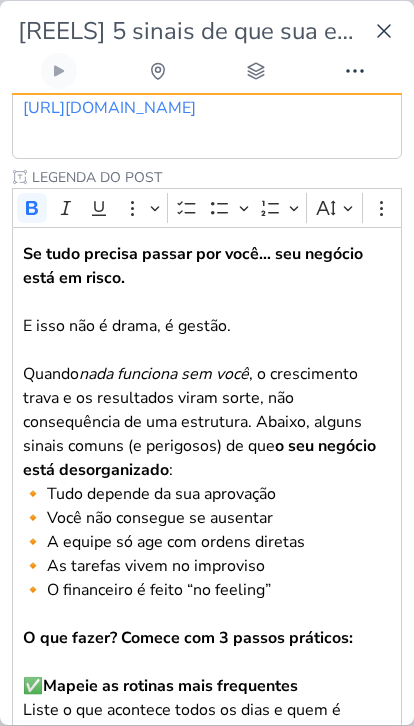 click on "Se tudo precisa passar por você… seu negócio está em risco." at bounding box center [193, 266] 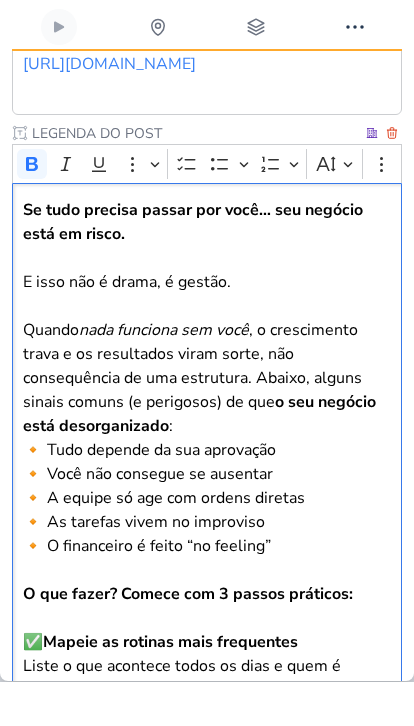 click on "Se tudo precisa passar por você… seu negócio está em risco." at bounding box center (193, 266) 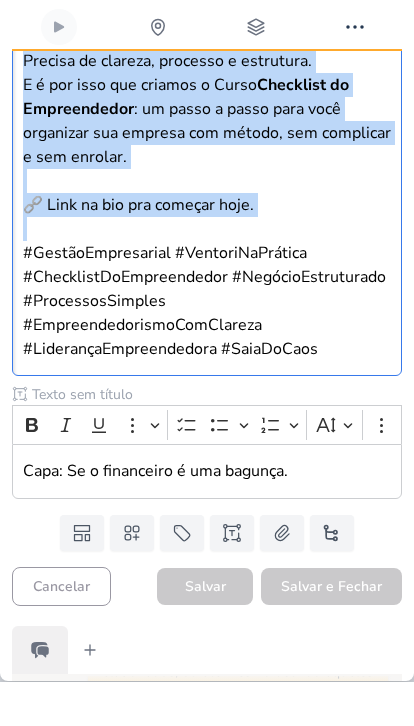 scroll, scrollTop: 1857, scrollLeft: 0, axis: vertical 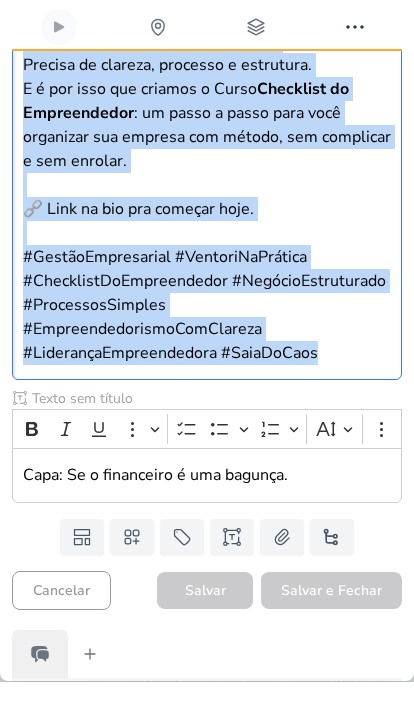 copy on "Se tudo precisa passar por você… seu negócio está em risco. E isso não é drama, é gestão. Quando  nada funciona sem você , o crescimento trava e os resultados viram sorte, não consequência de uma estrutura. Abaixo, alguns sinais comuns (e perigosos) de que  o seu negócio está desorganizado : 🔸 Tudo depende da sua aprovação 🔸 Você não consegue se ausentar 🔸 A equipe só age com ordens diretas 🔸 As tarefas vivem no improviso 🔸 O financeiro é feito “no feeling” O que fazer? Comece com 3 passos práticos: ✅  Mapeie as rotinas mais frequentes Liste o que acontece todos os dias e quem é responsável por cada tarefa. Você vai se surpreender com o tanto de coisa que depende só de você. ✅  Crie um processo simples e visível Pode ser um documento no Word, um quadro no Trello ou uma planilha no Excel. O importante é: todos precisam entender o que fazer, quando e como. ✅  Treine seu time para seguir o fluxo sem você Delegar não é largar — é garantir que as pessoas tenham clareza para agir sem esperar seu comando o tempo ..." 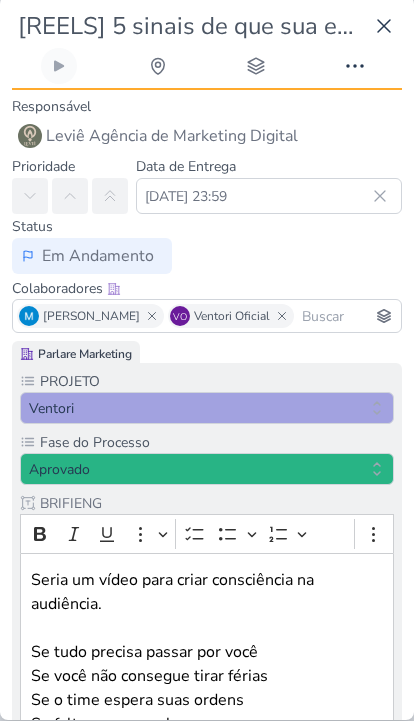 scroll, scrollTop: 0, scrollLeft: 0, axis: both 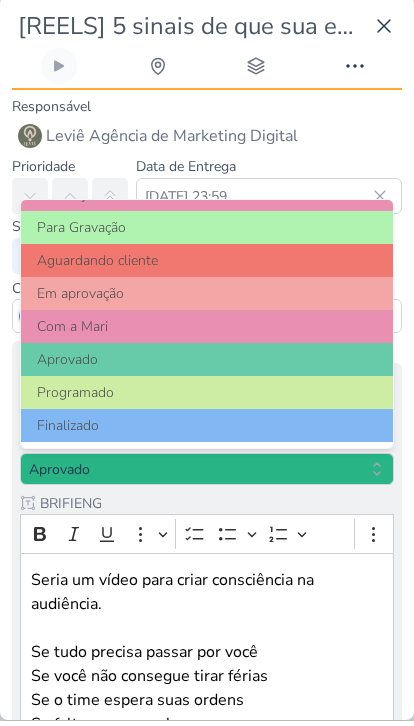 click on "Finalizado" at bounding box center [207, 430] 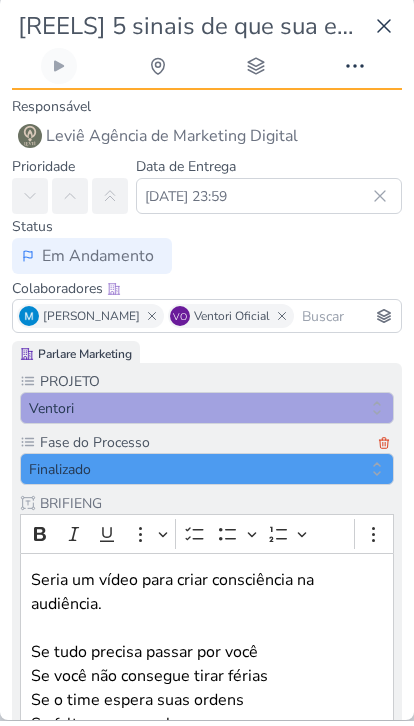 click on "Em Andamento" at bounding box center (92, 261) 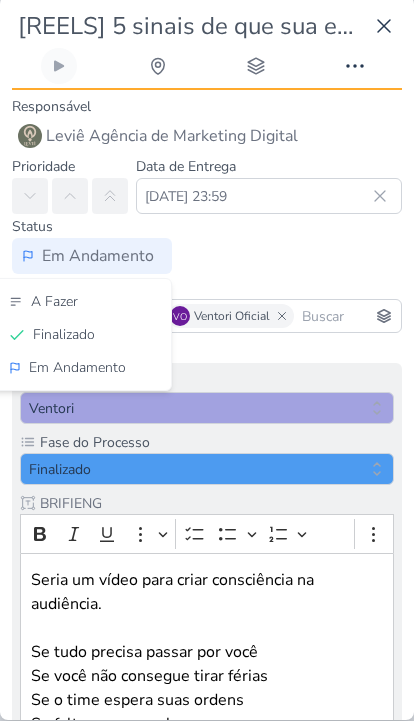 click on "Finalizado" at bounding box center [82, 339] 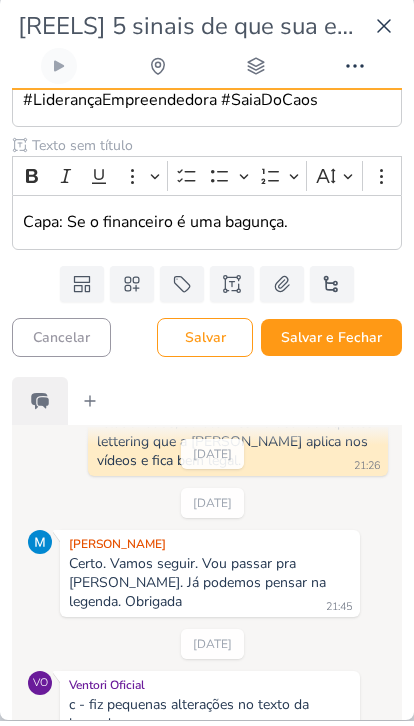 scroll, scrollTop: 2143, scrollLeft: 0, axis: vertical 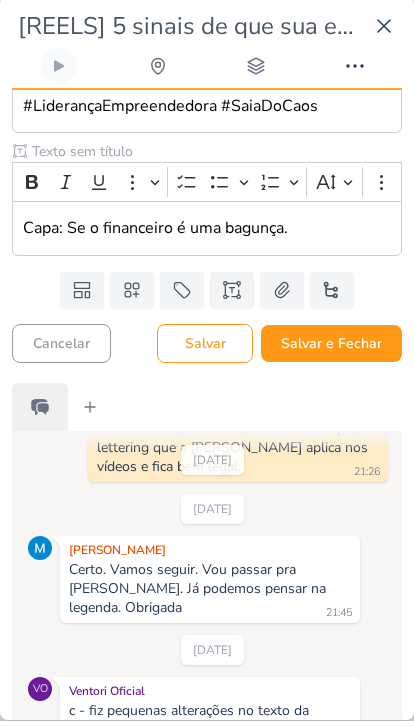 click on "Salvar e Fechar" at bounding box center (331, 348) 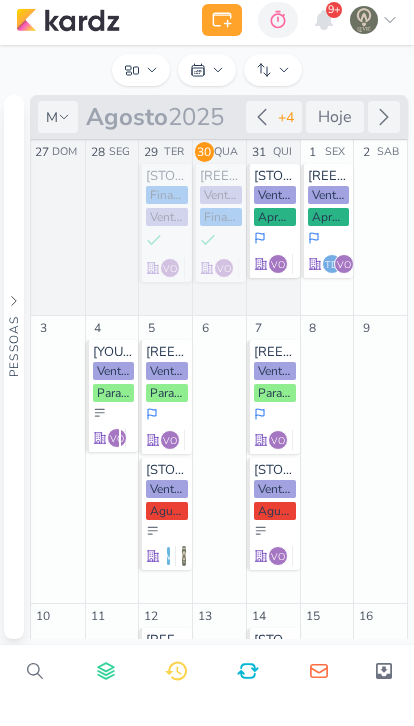 click 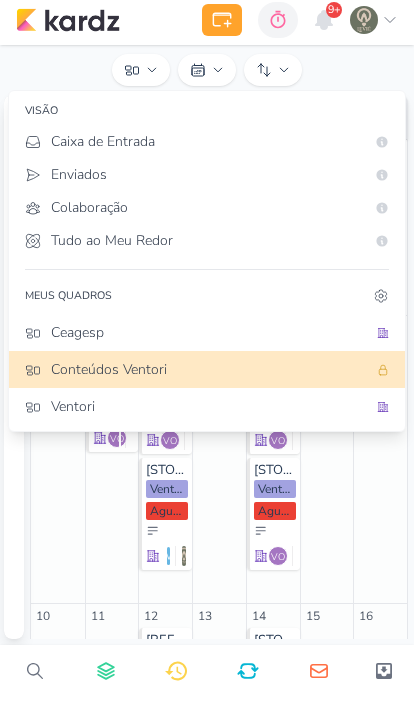 click on "Ceagesp" at bounding box center [209, 337] 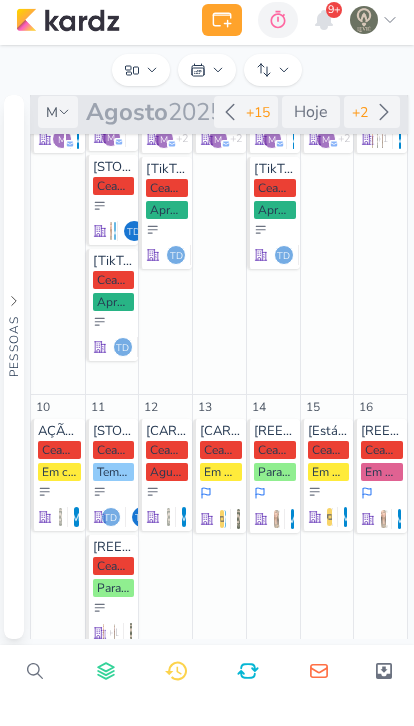 scroll, scrollTop: 521, scrollLeft: 0, axis: vertical 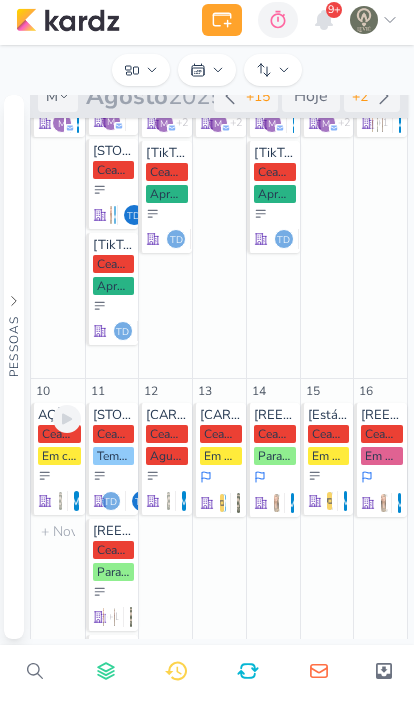 click at bounding box center (59, 495) 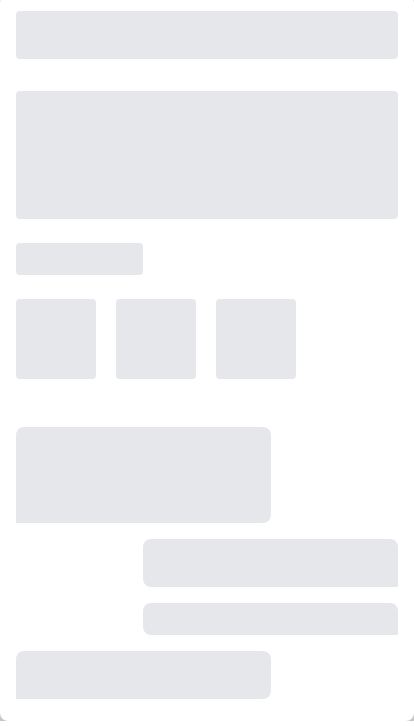 type on "AÇÃO [DATE]" 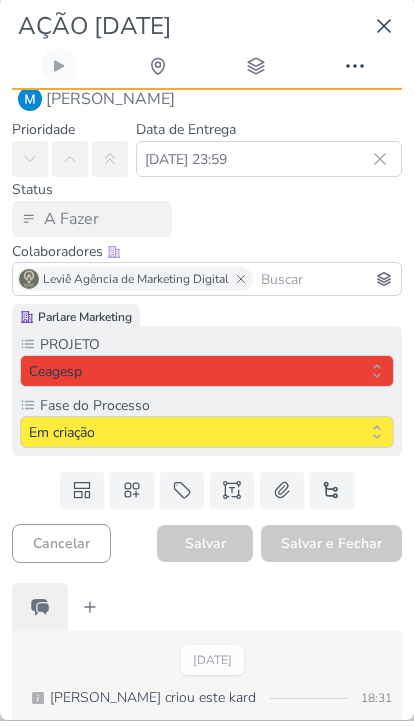 scroll, scrollTop: 35, scrollLeft: 0, axis: vertical 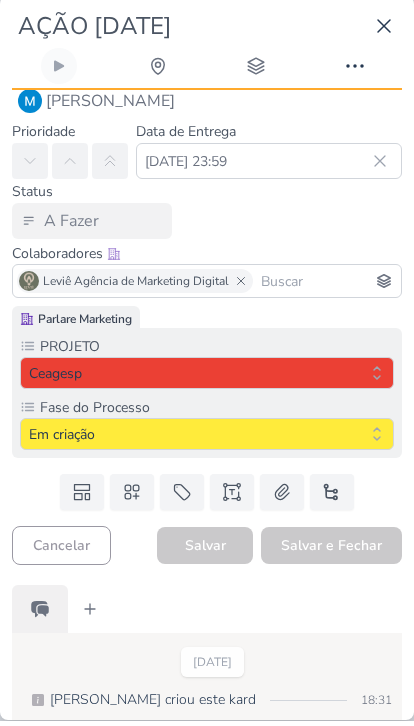 click at bounding box center (232, 497) 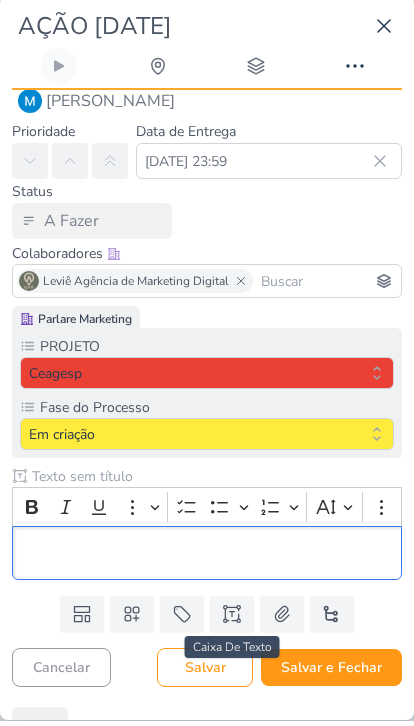 click at bounding box center [215, 481] 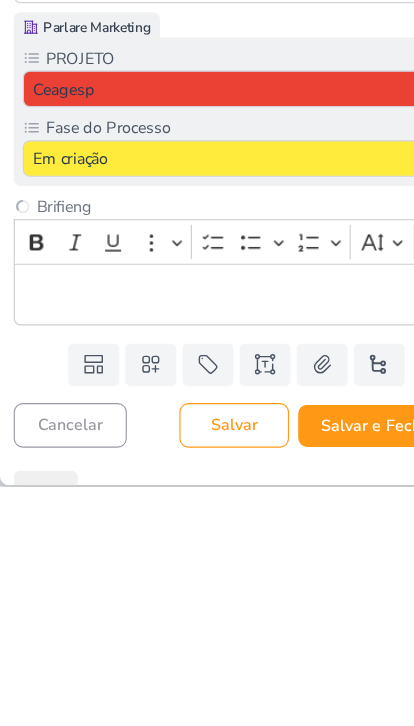 type on "Brifieng" 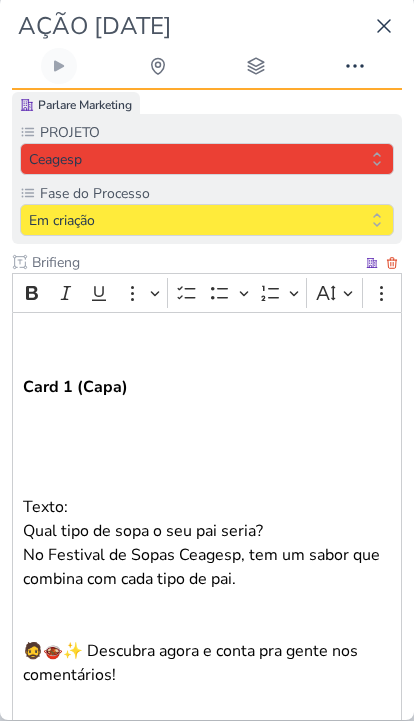 scroll, scrollTop: 248, scrollLeft: 0, axis: vertical 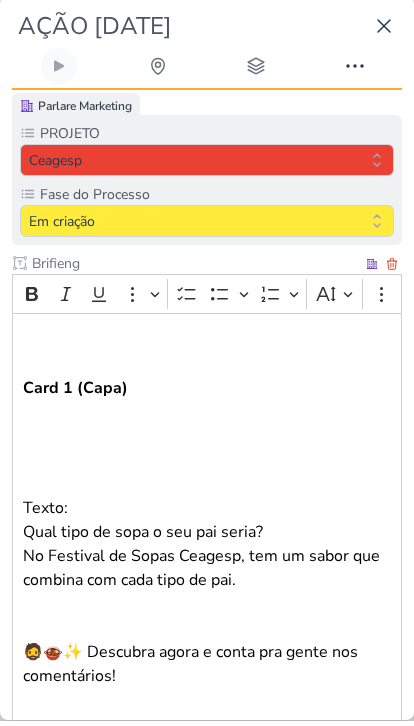 click on "Card 1 (Capa)" at bounding box center (75, 393) 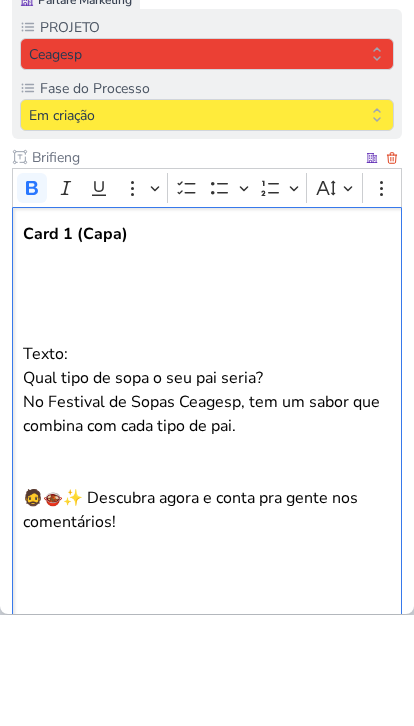 click on "Texto:" at bounding box center [207, 465] 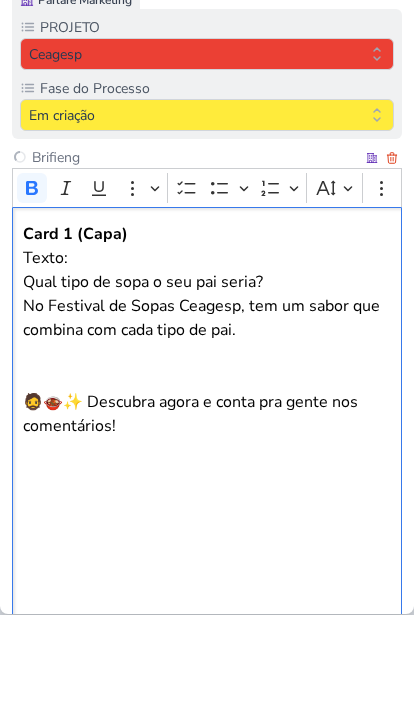 click on "Qual tipo de sopa o seu pai seria?" at bounding box center (207, 393) 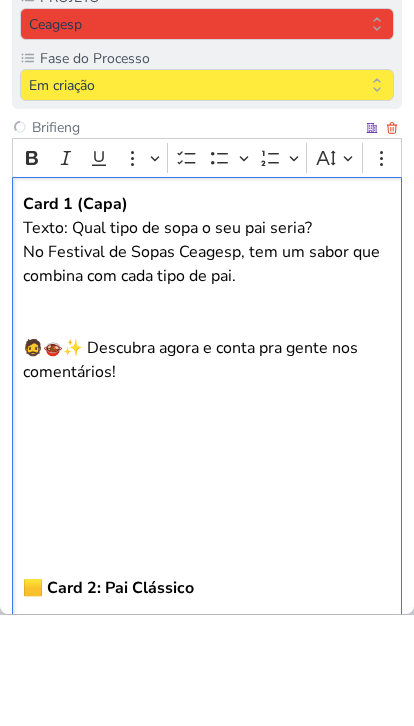 scroll, scrollTop: 279, scrollLeft: 0, axis: vertical 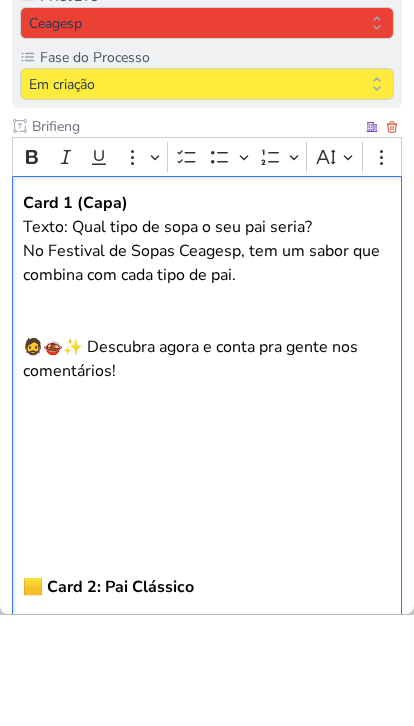click at bounding box center [207, 422] 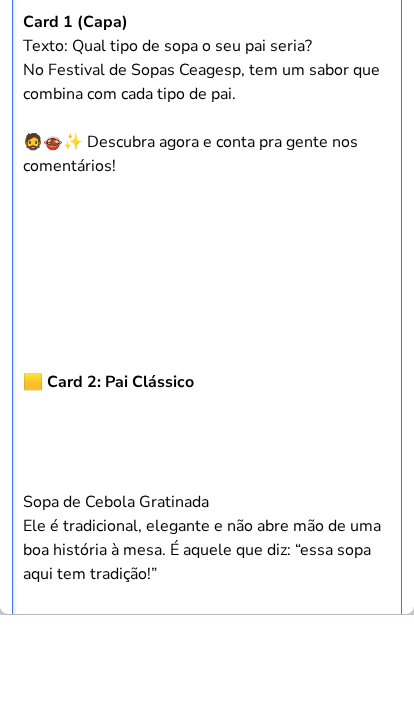 scroll, scrollTop: 457, scrollLeft: 0, axis: vertical 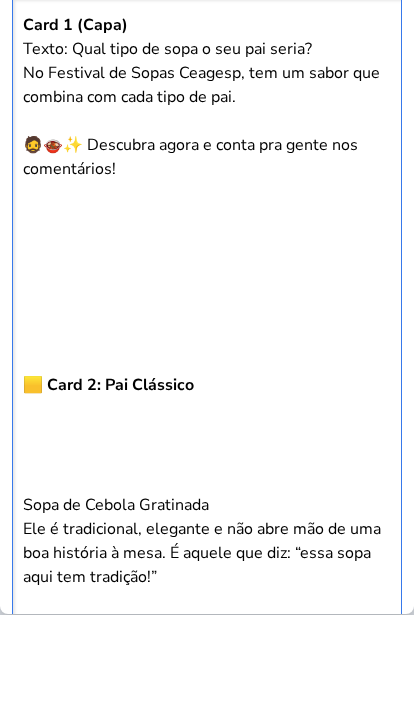 click on "⁠⁠⁠⁠⁠⁠⁠" at bounding box center [207, 460] 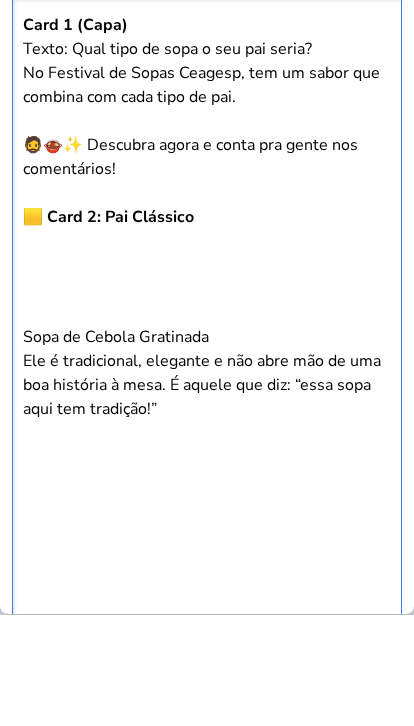 click on "🟨 Card 2: Pai Clássico" at bounding box center [108, 328] 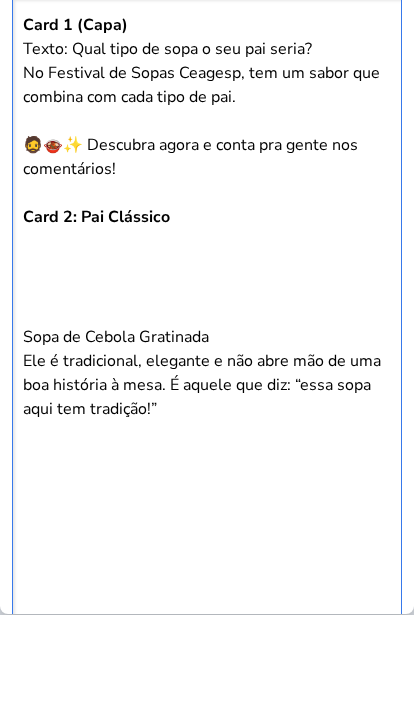 click at bounding box center [207, 412] 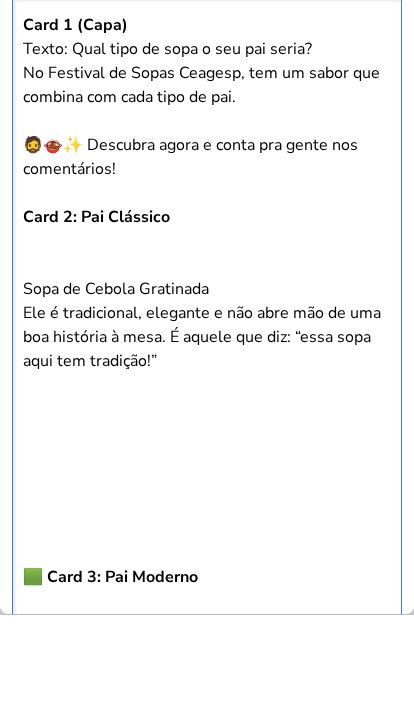 click on "Card 1 (Capa) Texto: Qual tipo de sopa o seu pai seria? No Festival de Sopas Ceagesp, tem um sabor que combina com cada tipo de pai. 🧔🍲✨ Descubra agora e conta pra gente nos comentários!  Card 2: Pai Clássico ⁠⁠⁠⁠⁠⁠⁠ Sopa de Cebola Gratinada Ele é tradicional, elegante e não abre mão de uma boa história à mesa. É aquele que diz: “essa sopa aqui tem tradição!” 🟩 Card 3: Pai Moderno Sopa de Pistache com Farofa de Pistache Refinado, ousado e cheio de estilo. Sempre buscando novos sabores e experiências, mas sem abrir mão do aconchego. 🟧 Card 4: Pai Aventureiro Sopa de Siri Gratinada Ama uma novidade, é fã de frutos do mar e tem um gosto por pratos marcantes. Se tiver pimenta, melhor ainda! 🟥 Card 5: Pai Raiz Caldo Verde Simples, direto e cheio de personalidade. É o tipo de pai que não troca o tradicional por nada. Aquele que vai repetir a sopa sem culpa! 🟦 Card 6: Pai Carinhoso Creme de Mandioquinha com Badejo 🟫 Card 7: Pai Divertido Texto:" at bounding box center [207, 1636] 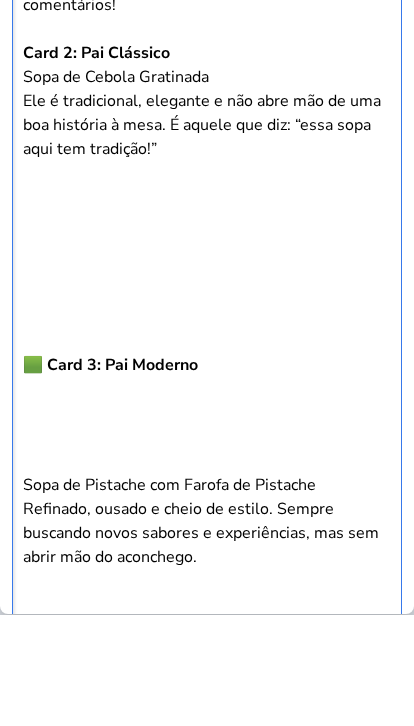 scroll, scrollTop: 627, scrollLeft: 0, axis: vertical 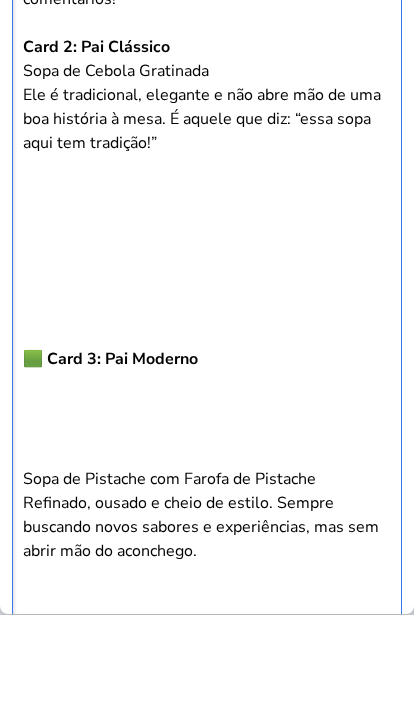 click at bounding box center [207, 386] 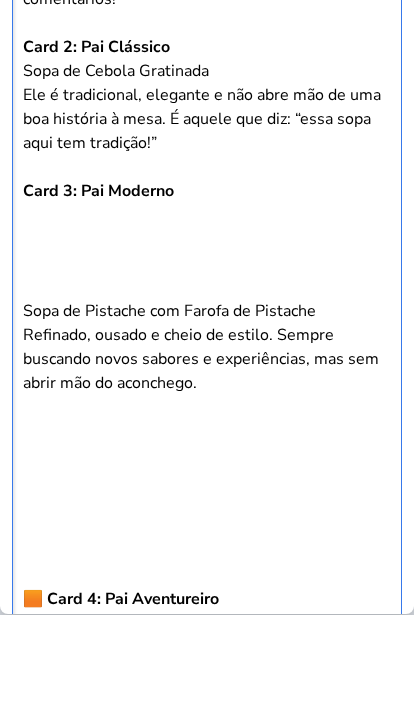 click on "Sopa de Pistache com Farofa de Pistache" at bounding box center [207, 422] 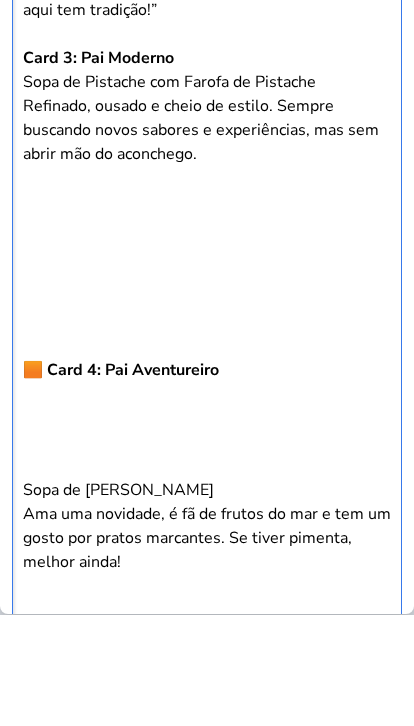 scroll, scrollTop: 759, scrollLeft: 0, axis: vertical 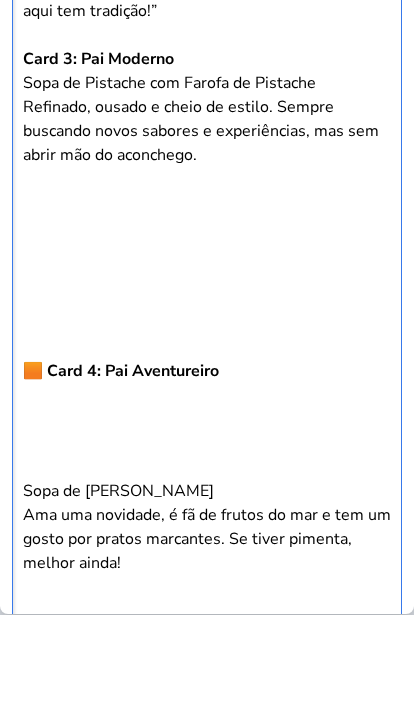 click at bounding box center [207, 446] 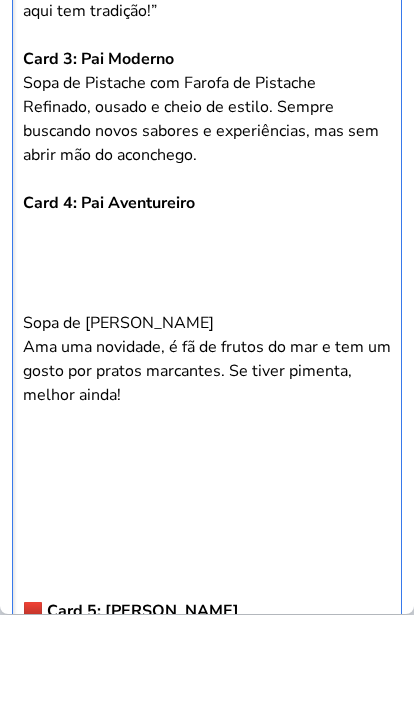 click on "Sopa de Siri Gratinada" at bounding box center [207, 434] 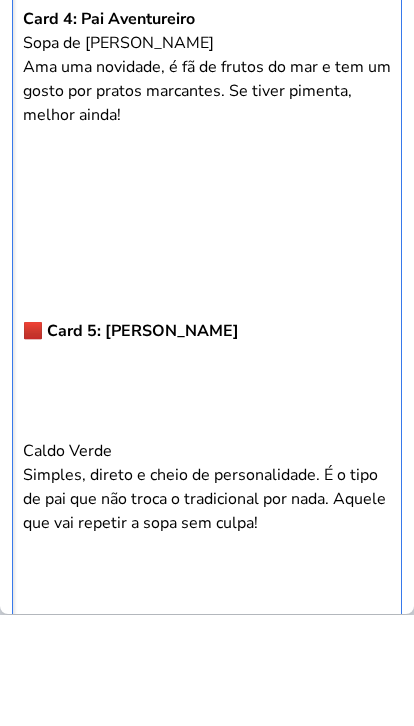 scroll, scrollTop: 944, scrollLeft: 0, axis: vertical 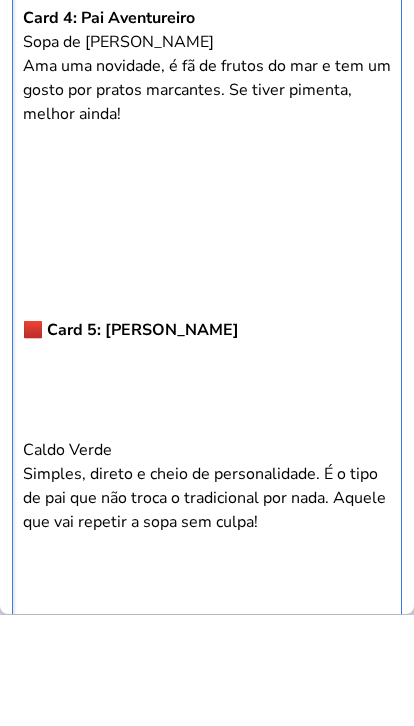 click on "🟥 Card 5: Pai Raiz" at bounding box center [131, 441] 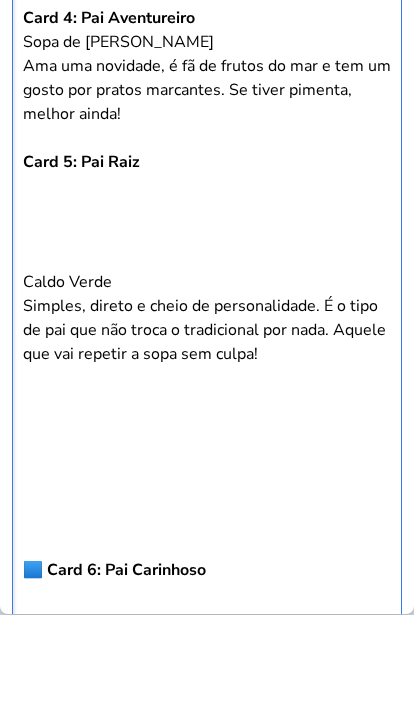 click on "Caldo Verde" at bounding box center [207, 393] 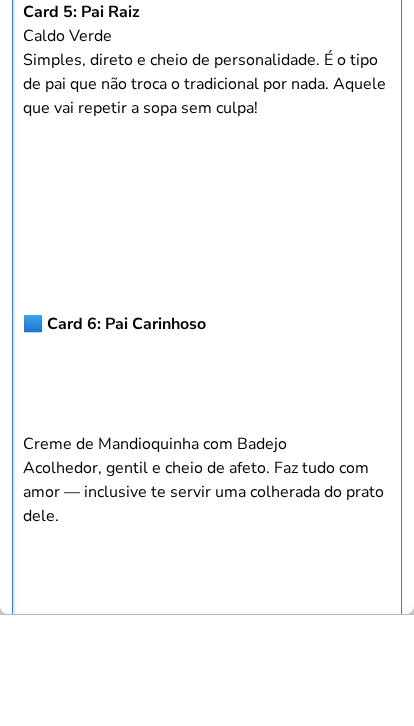 scroll, scrollTop: 1093, scrollLeft: 0, axis: vertical 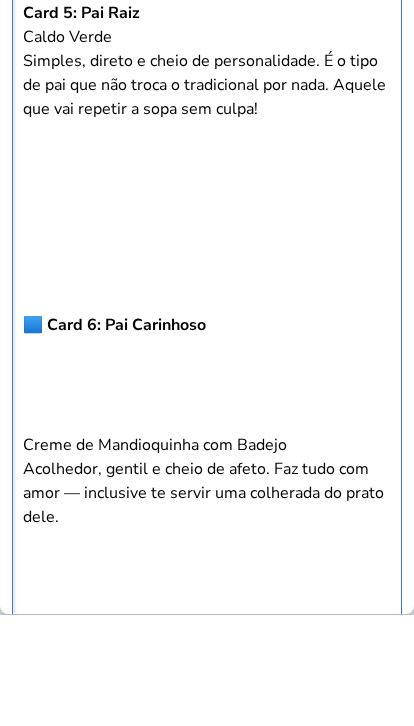 click on "🟦 Card 6: Pai Carinhoso" at bounding box center (114, 436) 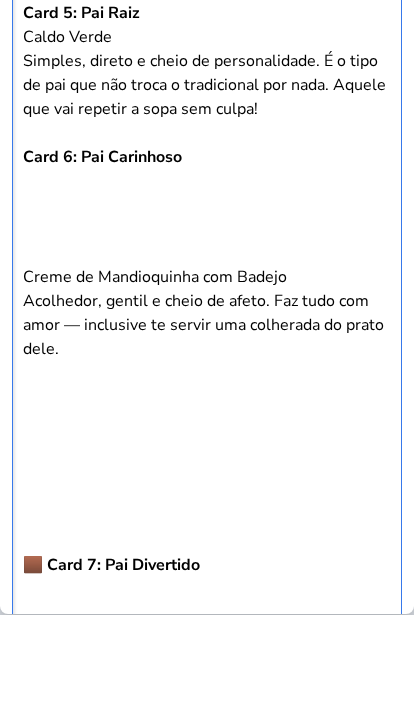 click on "Creme de Mandioquinha com Badejo" at bounding box center [207, 388] 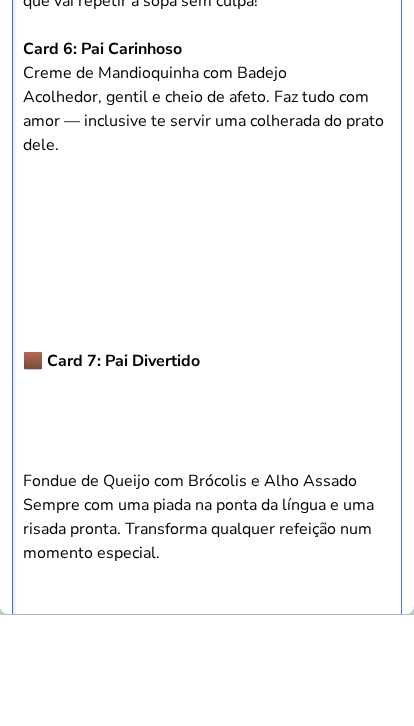 scroll, scrollTop: 1202, scrollLeft: 0, axis: vertical 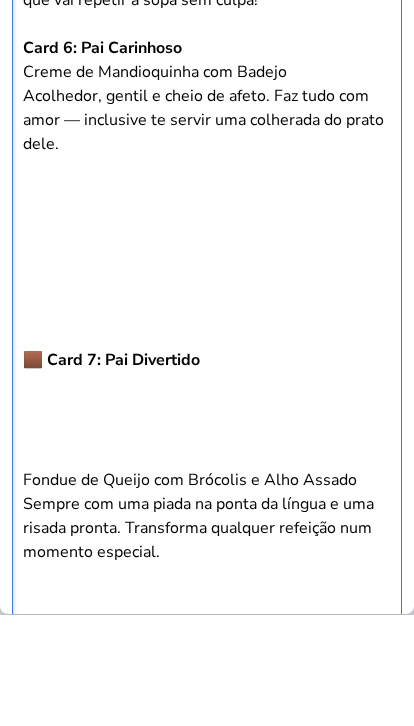 click on "Acolhedor, gentil e cheio de afeto. Faz tudo com amor — inclusive te servir uma colherada do prato dele." at bounding box center (207, 231) 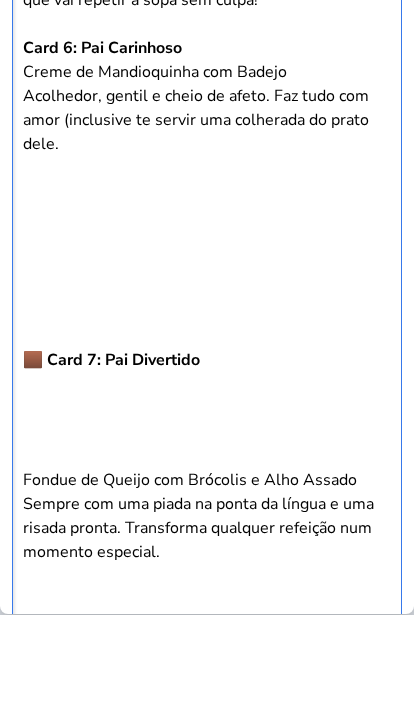 click at bounding box center (207, 291) 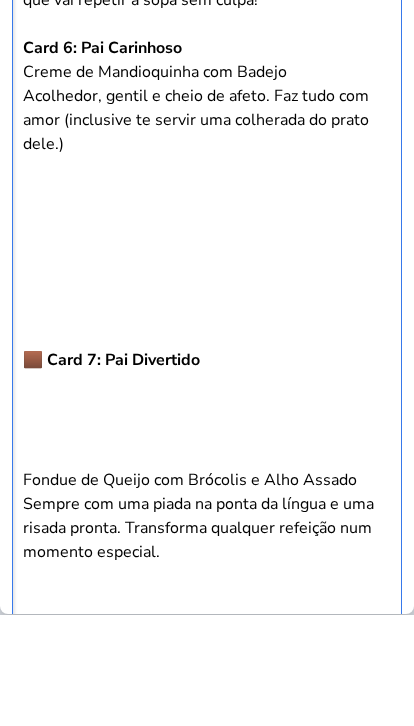 click on "🟫 Card 7: Pai Divertido" at bounding box center [111, 471] 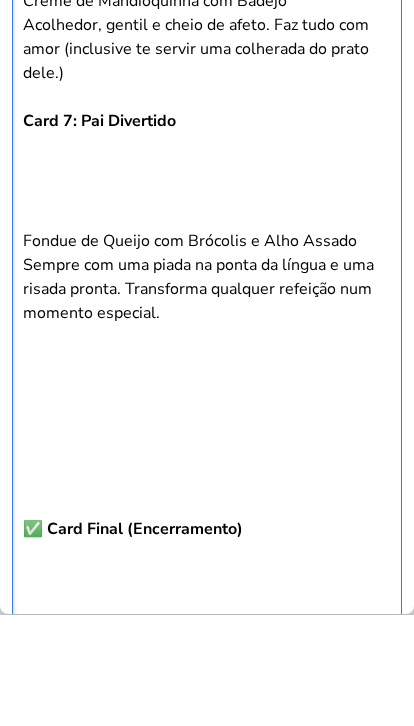 scroll, scrollTop: 1275, scrollLeft: 0, axis: vertical 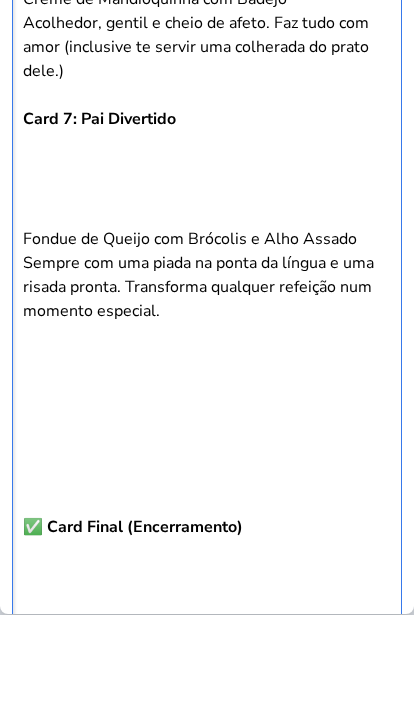 click on "Fondue de Queijo com Brócolis e Alho Assado" at bounding box center [207, 350] 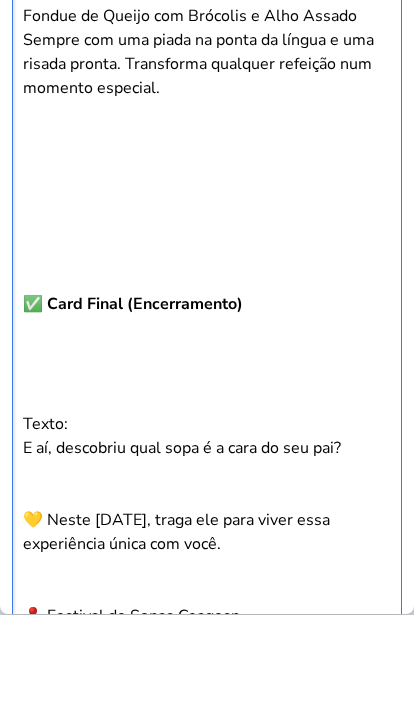 scroll, scrollTop: 1401, scrollLeft: 0, axis: vertical 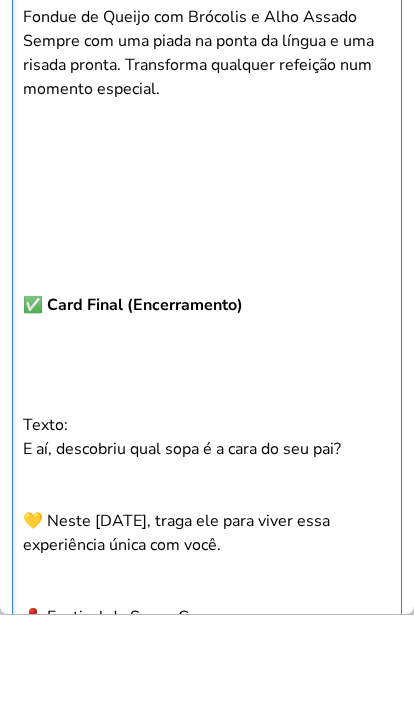 click on "✅ Card Final (Encerramento)" at bounding box center [133, 416] 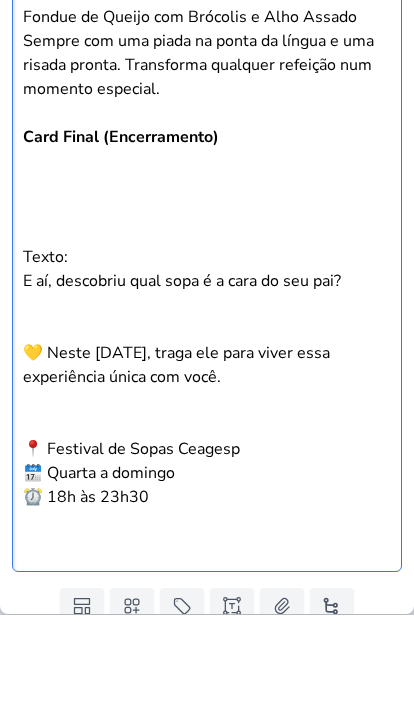 click on "Card Final (Encerramento)" at bounding box center [207, 236] 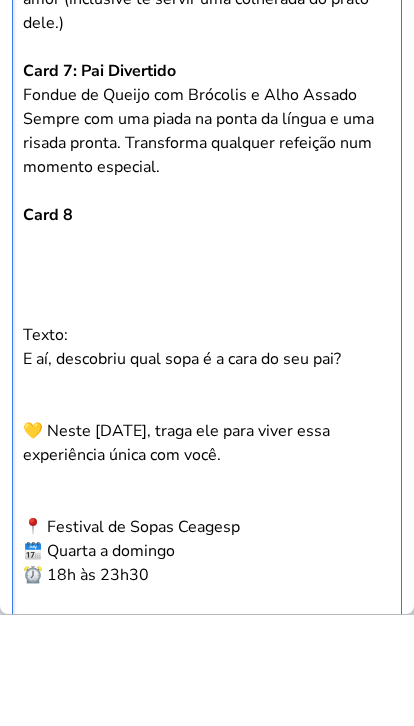 scroll, scrollTop: 1347, scrollLeft: 0, axis: vertical 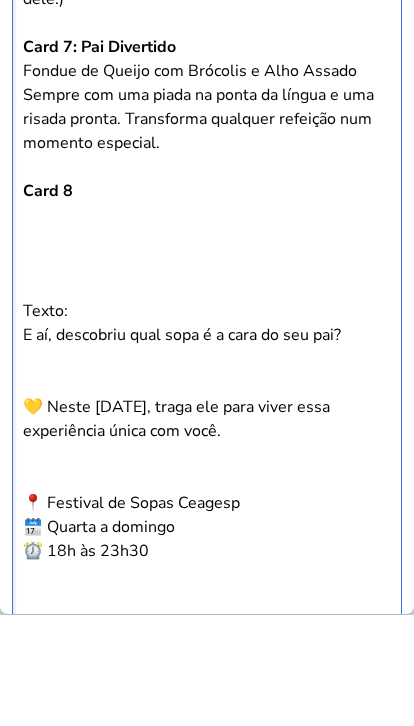 click on "Texto:" at bounding box center (207, 422) 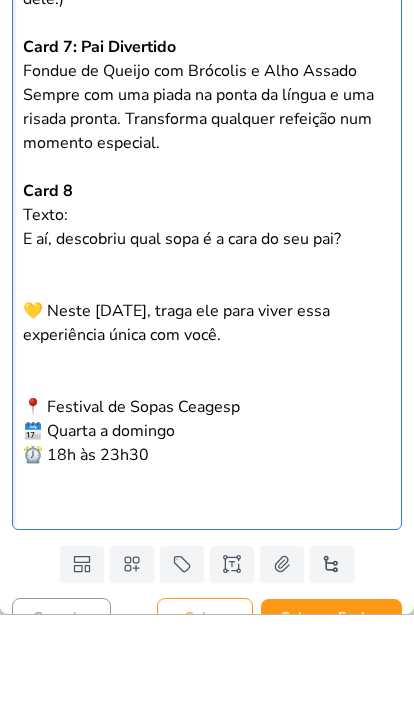 click at bounding box center (207, 386) 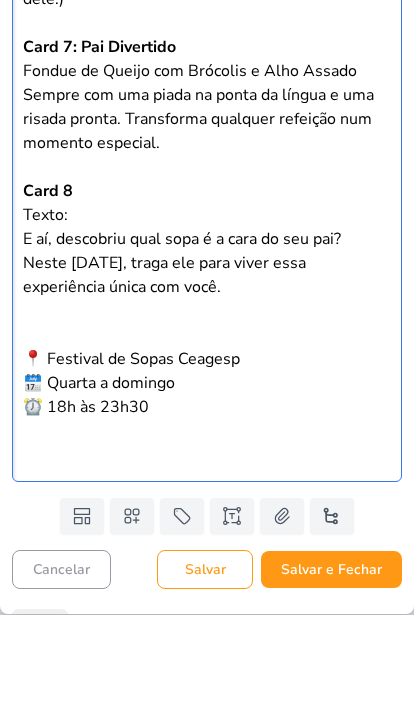 click at bounding box center (207, 434) 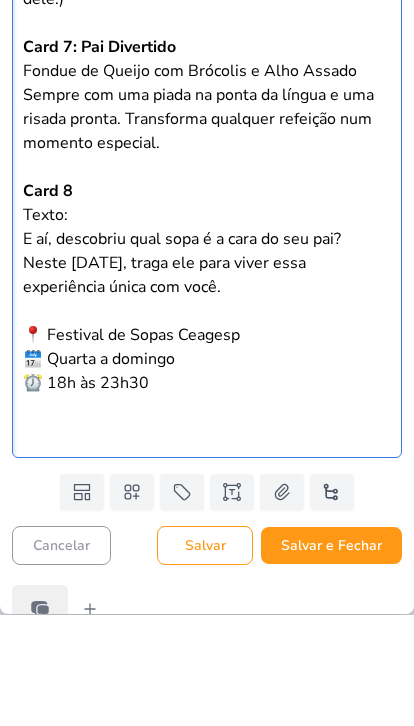click on "📍 Festival de Sopas Ceagesp" at bounding box center [207, 446] 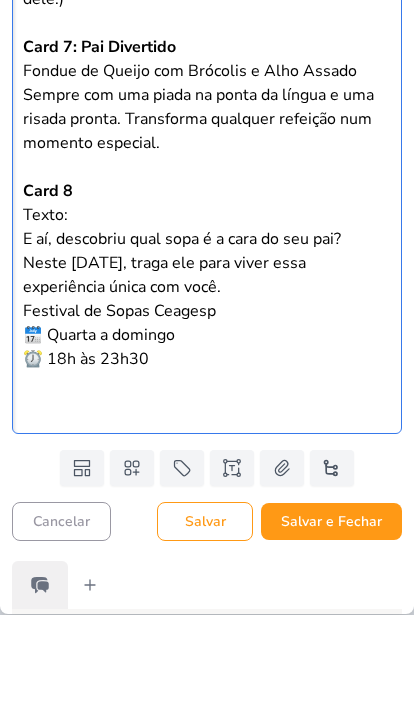 click on "🗓️ Quarta a domingo" at bounding box center [207, 446] 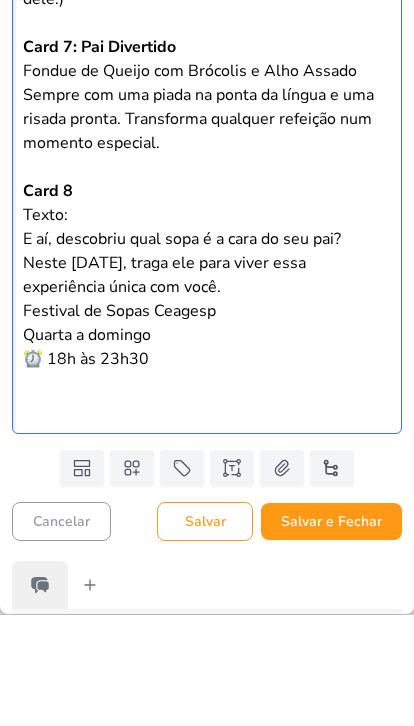 click on "⏰ 18h às 23h30" at bounding box center (207, 470) 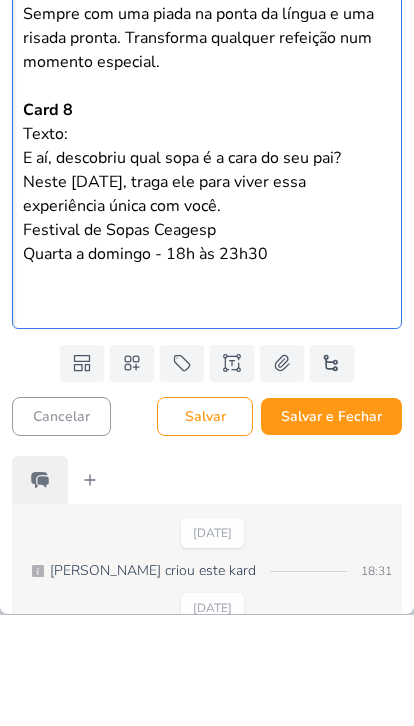 scroll, scrollTop: 1432, scrollLeft: 0, axis: vertical 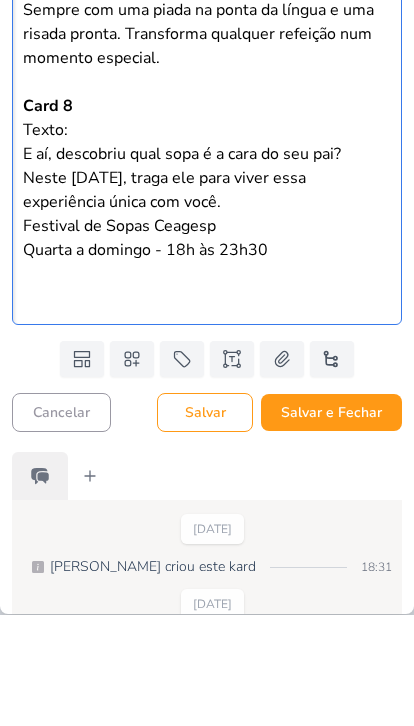 click at bounding box center (207, 397) 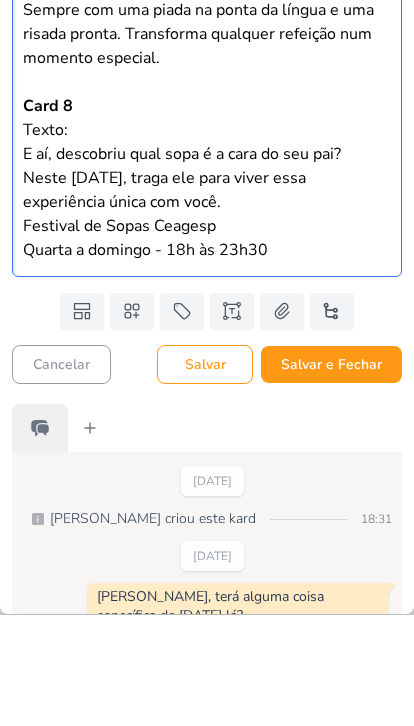 click on "Salvar" at bounding box center (205, 475) 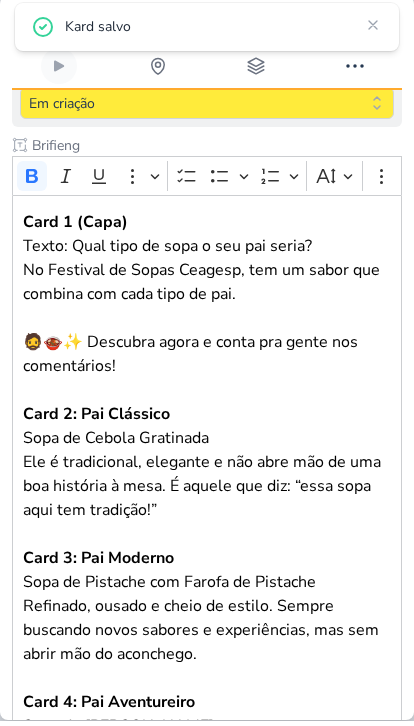 scroll, scrollTop: 365, scrollLeft: 0, axis: vertical 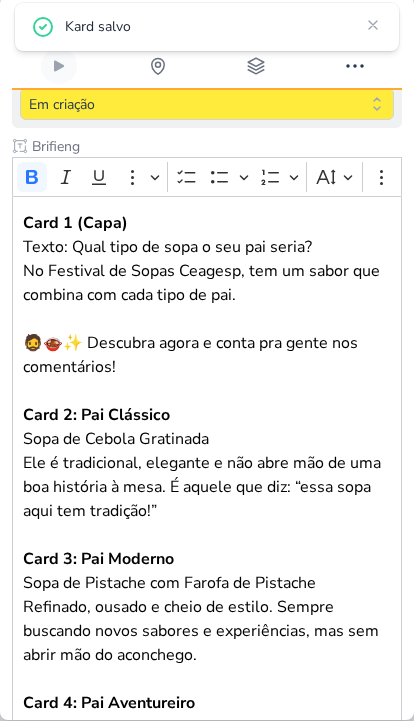 click on "🧔🍲✨ Descubra agora e conta pra gente nos comentários!" at bounding box center [207, 372] 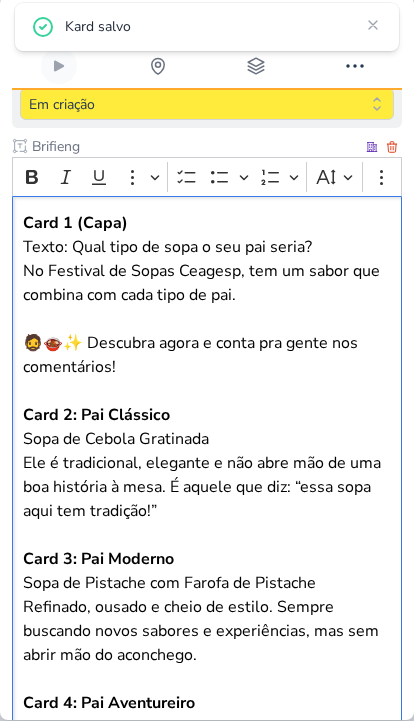 click on "🧔🍲✨ Descubra agora e conta pra gente nos comentários!" at bounding box center (207, 372) 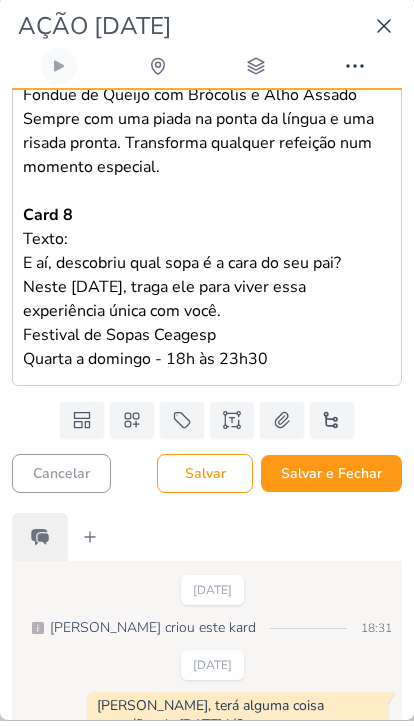 scroll, scrollTop: 1468, scrollLeft: 0, axis: vertical 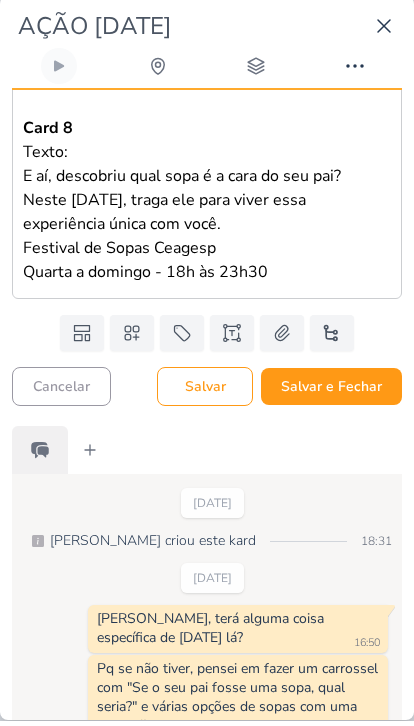 click on "Salvar" at bounding box center (205, 391) 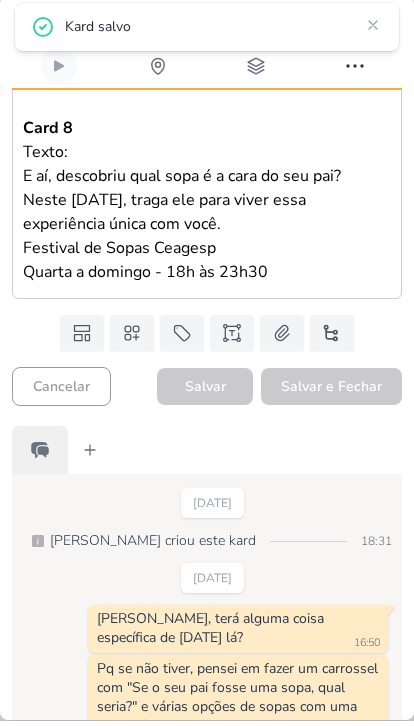 click 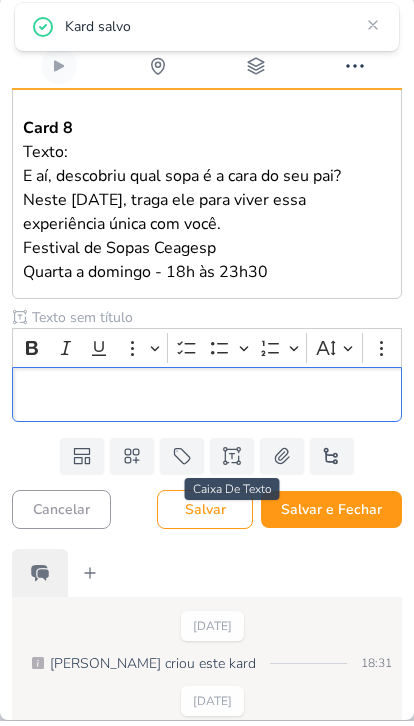 click at bounding box center (215, 322) 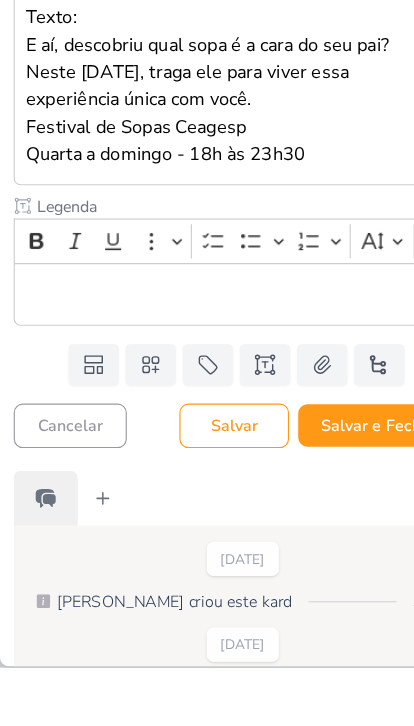 type on "Legenda" 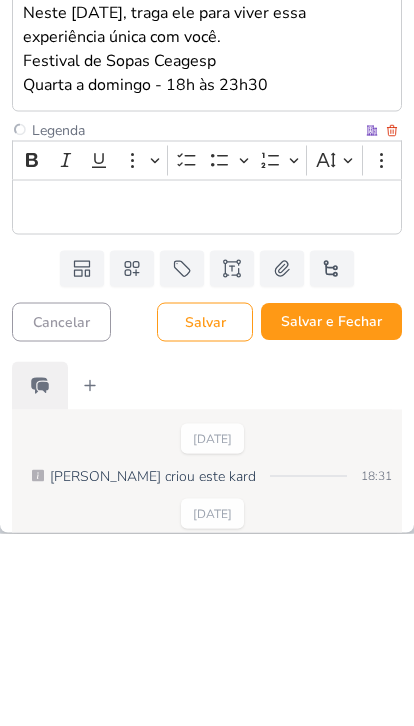 scroll, scrollTop: 5, scrollLeft: 0, axis: vertical 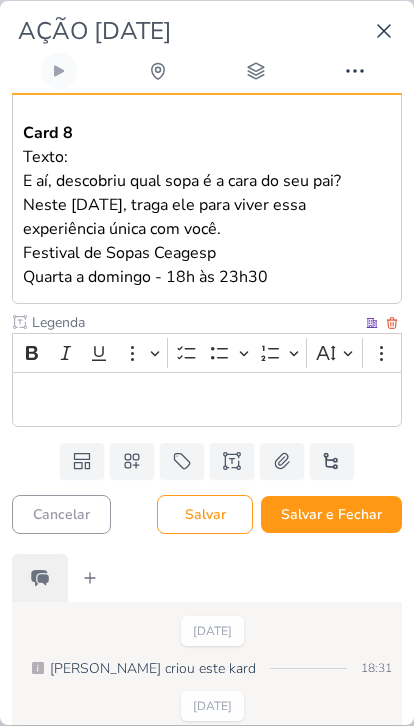 click on "Neste Dia dos Pais, traga ele para viver essa experiência única com você." at bounding box center (207, 217) 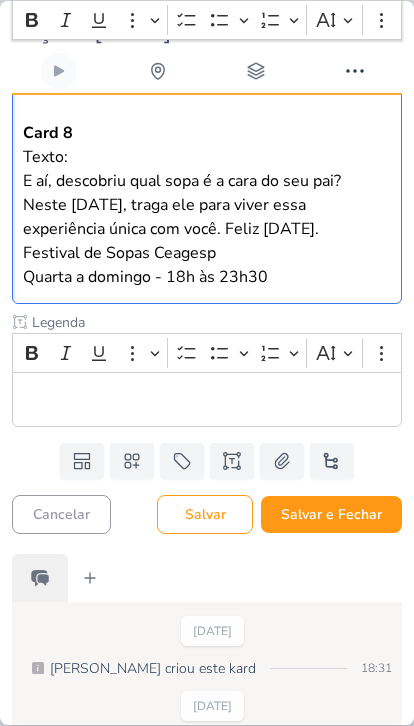 click on "Neste Dia dos Pais, traga ele para viver essa experiência única com você. Feliz dia dos pais." at bounding box center [207, 217] 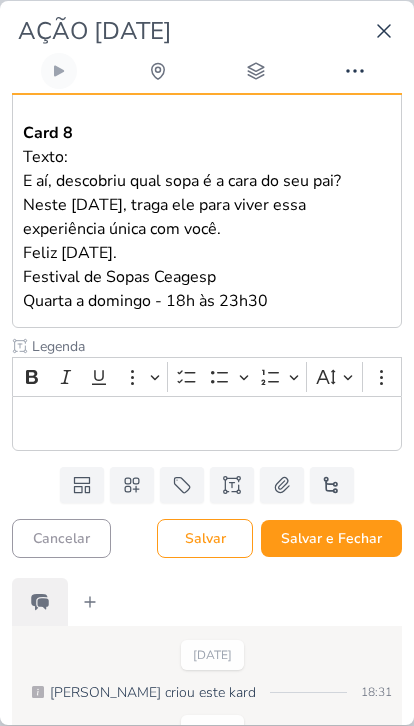 click at bounding box center (207, 424) 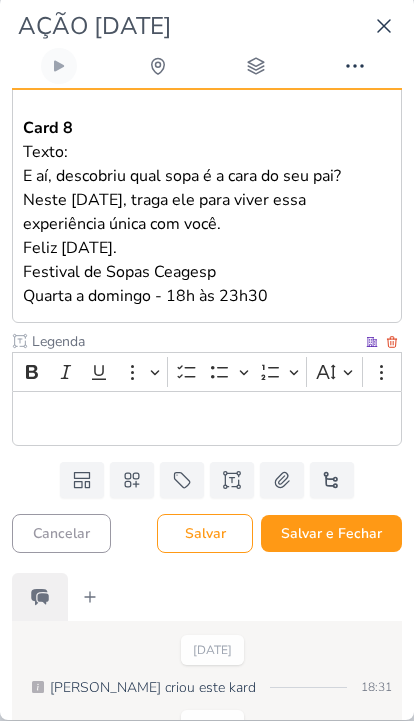 click at bounding box center (207, 424) 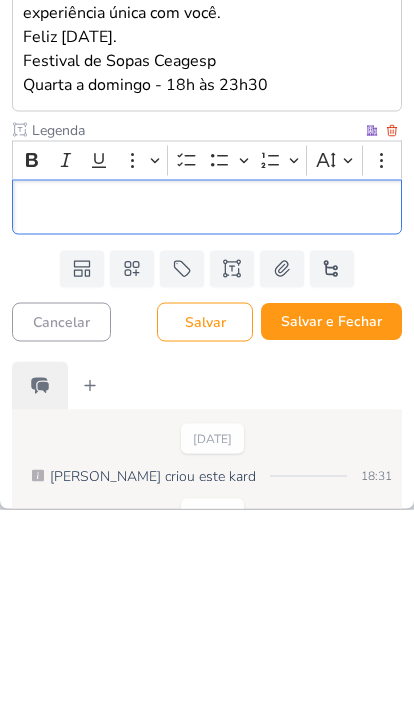 click at bounding box center [207, 424] 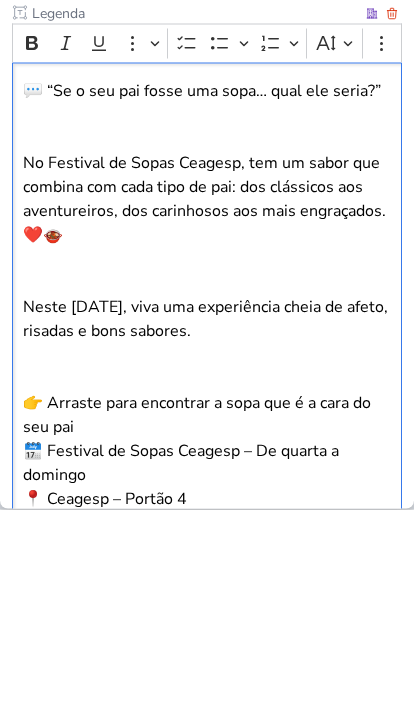 scroll, scrollTop: 1584, scrollLeft: 0, axis: vertical 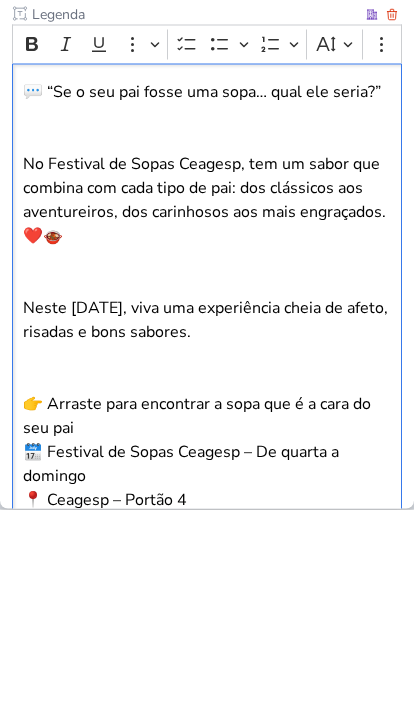 click at bounding box center [207, 344] 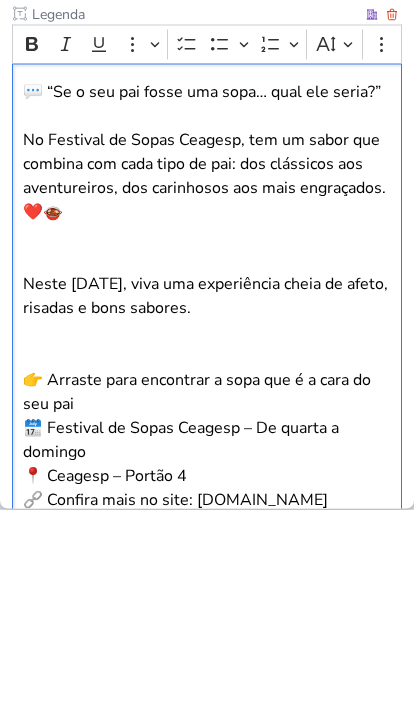 click at bounding box center [207, 464] 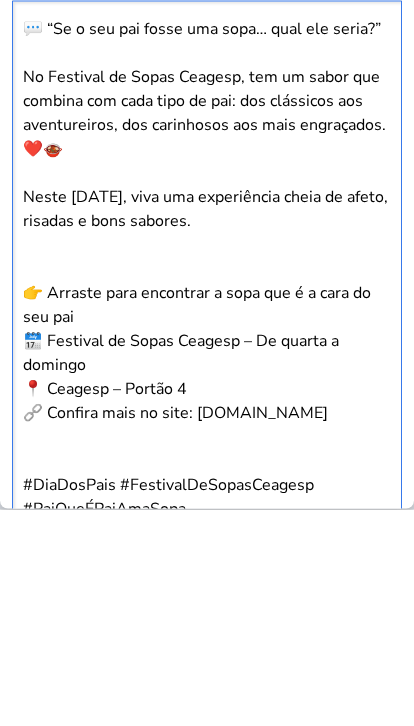 scroll, scrollTop: 1646, scrollLeft: 0, axis: vertical 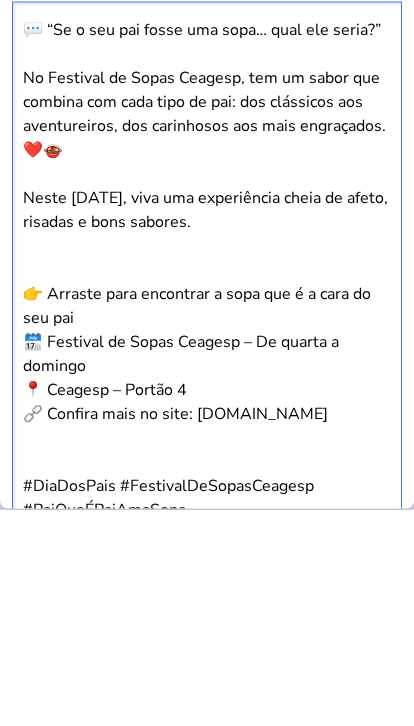 click at bounding box center [207, 474] 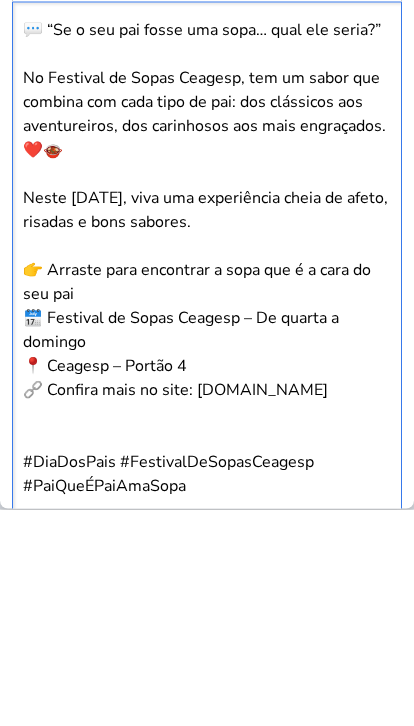 click on "Neste Dia dos Pais, viva uma experiência cheia de afeto, risadas e bons sabores." at bounding box center [207, 426] 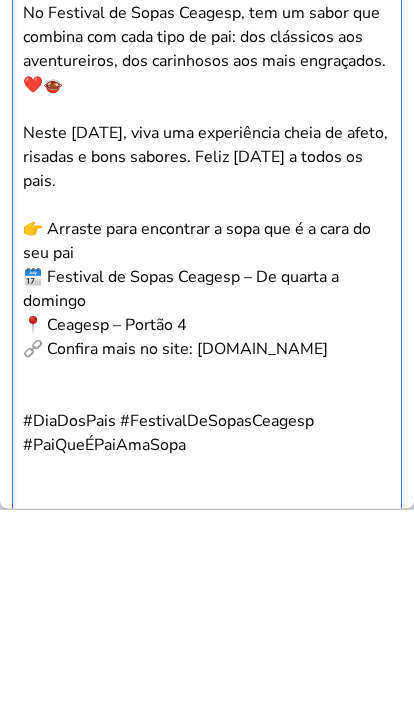 scroll, scrollTop: 1714, scrollLeft: 0, axis: vertical 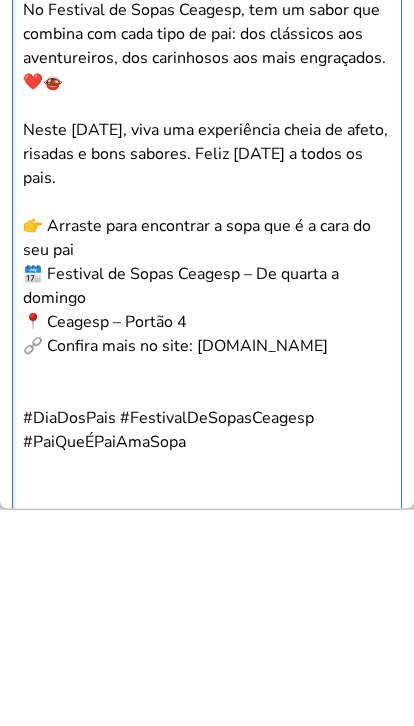 click on "👉 Arraste para encontrar a sopa que é a cara do seu pai" at bounding box center [207, 454] 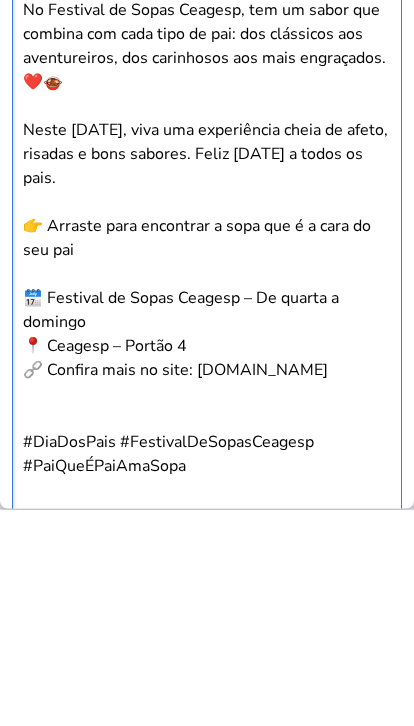 click on "👉 Arraste para encontrar a sopa que é a cara do seu pai" at bounding box center (207, 454) 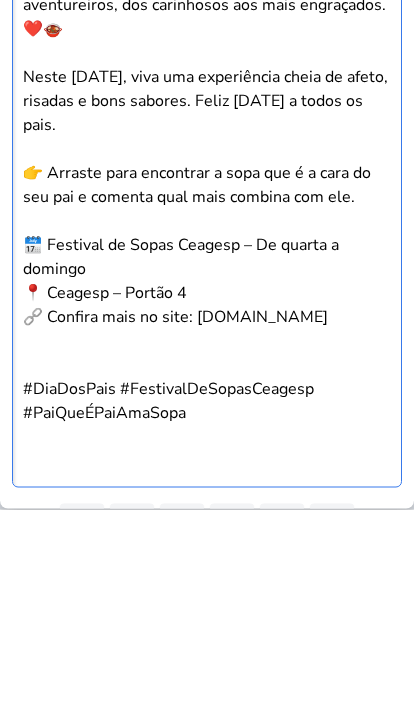 scroll, scrollTop: 1768, scrollLeft: 0, axis: vertical 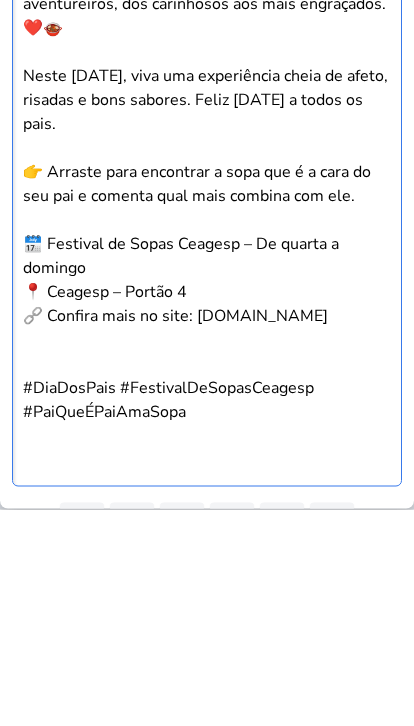 click at bounding box center [207, 568] 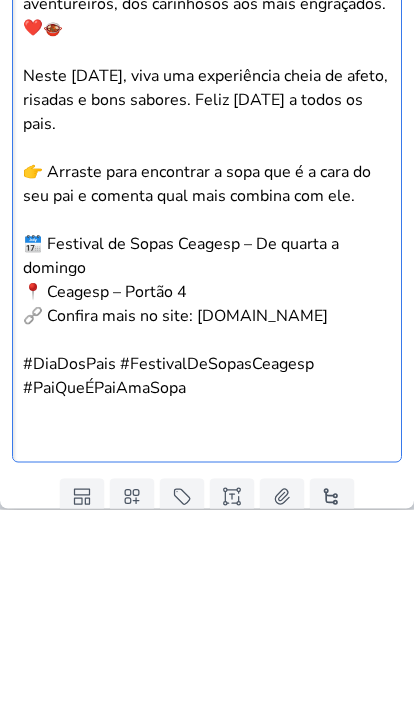 click on "🔗 Confira mais no site: festivaisceagesp.com.br" at bounding box center [207, 544] 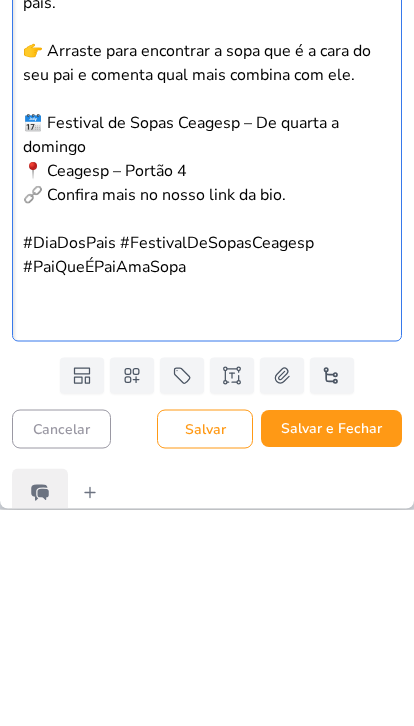 scroll, scrollTop: 1888, scrollLeft: 0, axis: vertical 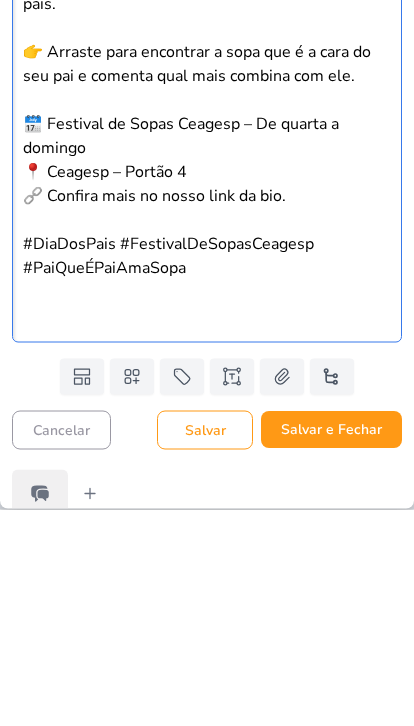 click at bounding box center [207, 520] 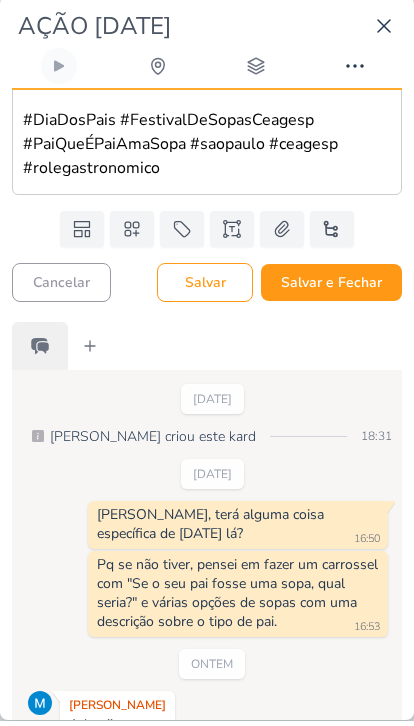 scroll, scrollTop: 2210, scrollLeft: 0, axis: vertical 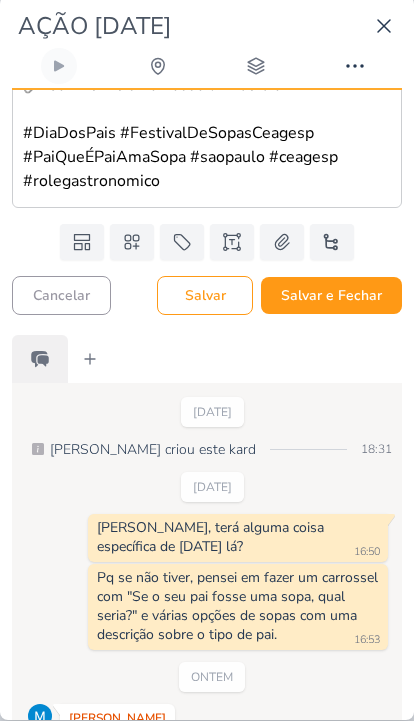 click on "Salvar e Fechar" at bounding box center [331, 300] 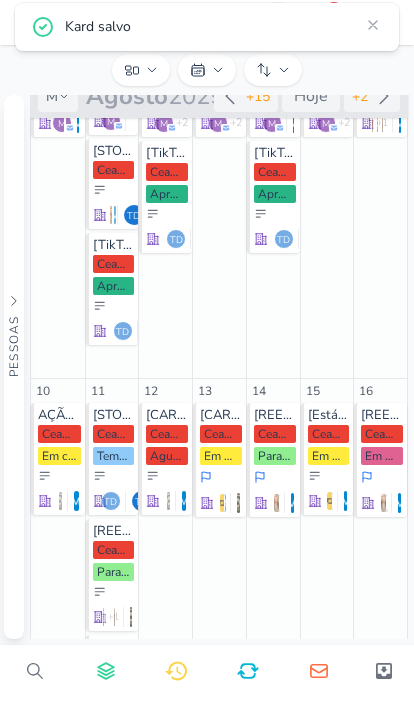 scroll, scrollTop: 0, scrollLeft: 0, axis: both 